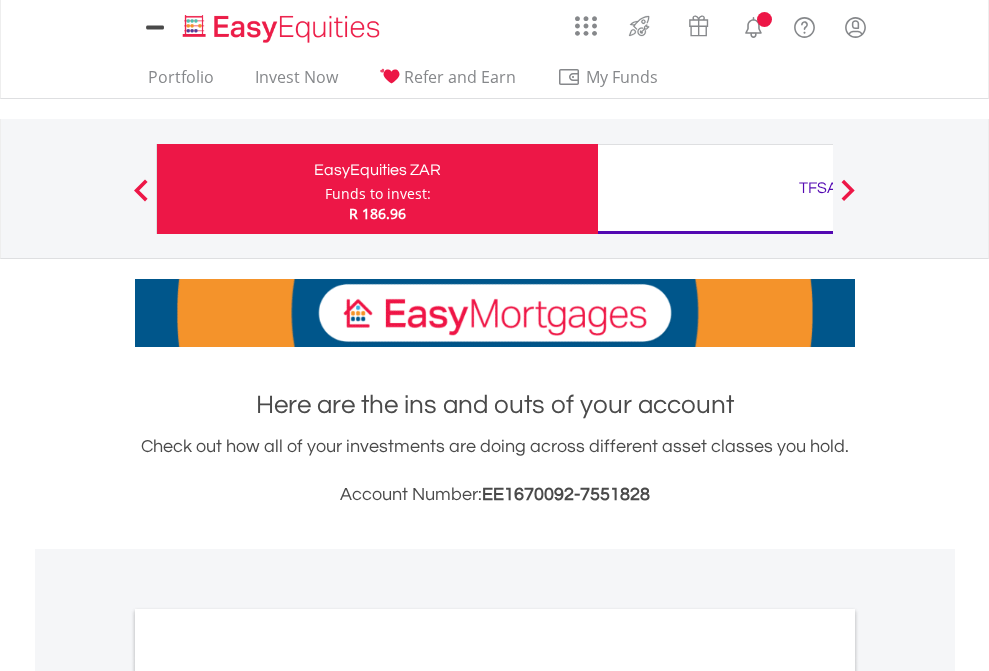 scroll, scrollTop: 0, scrollLeft: 0, axis: both 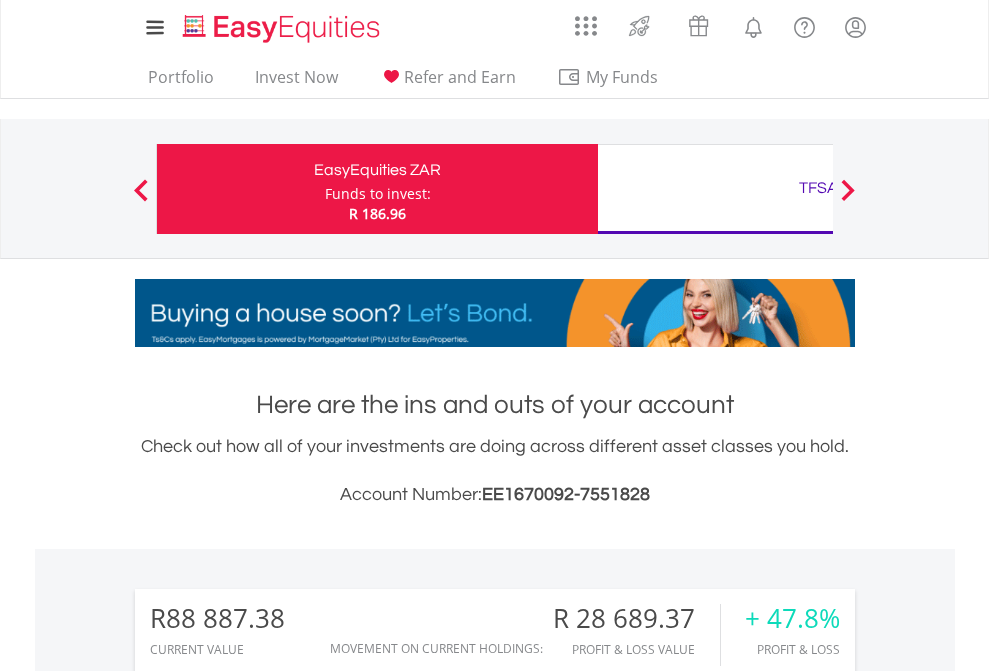 click on "Funds to invest:" at bounding box center [378, 194] 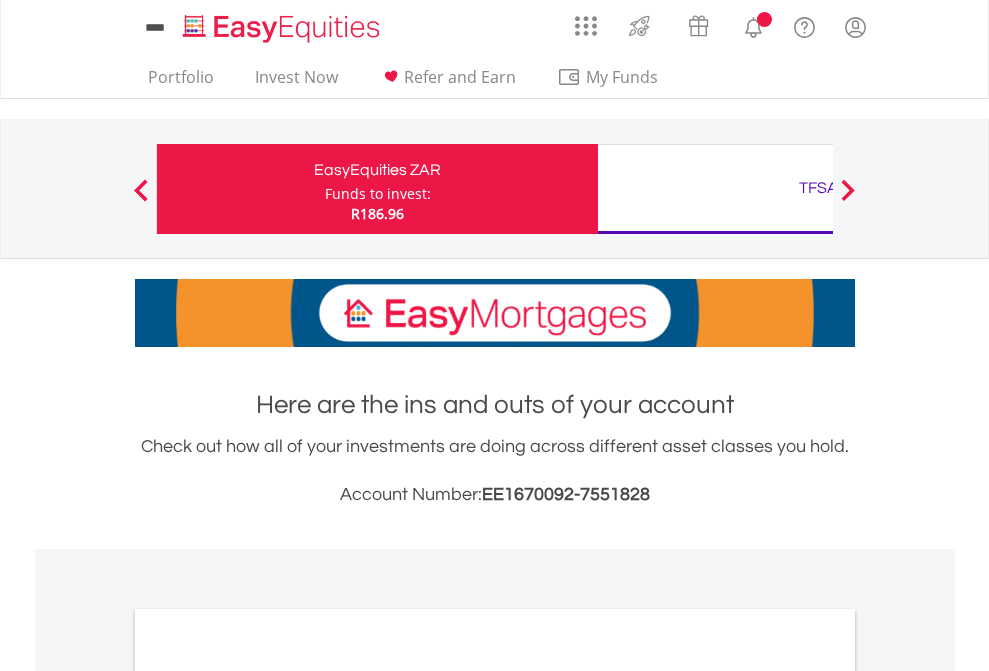 scroll, scrollTop: 0, scrollLeft: 0, axis: both 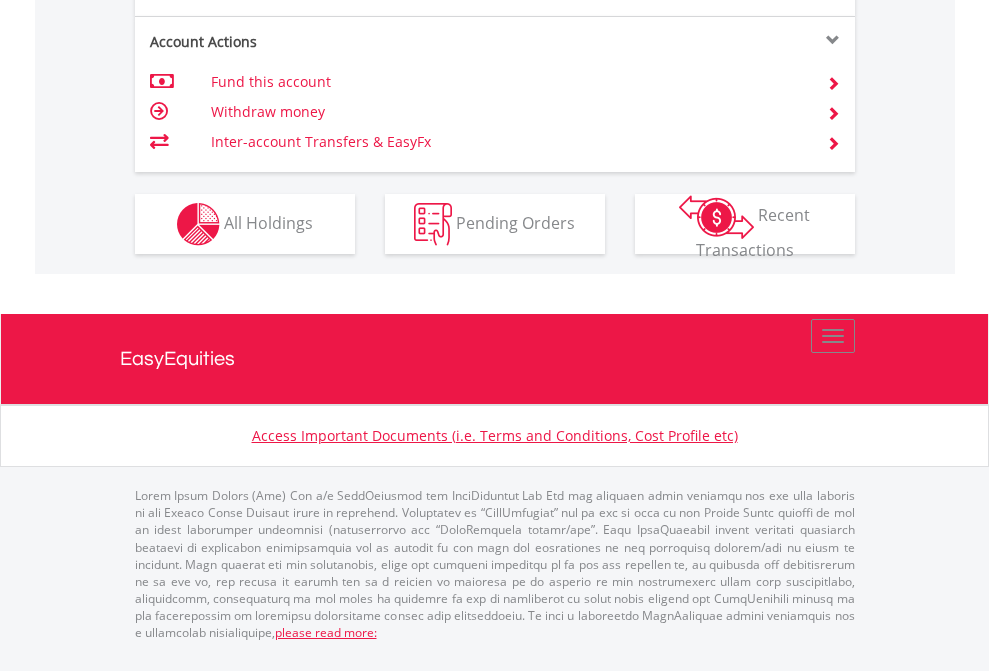 click on "Investment types" at bounding box center (706, -337) 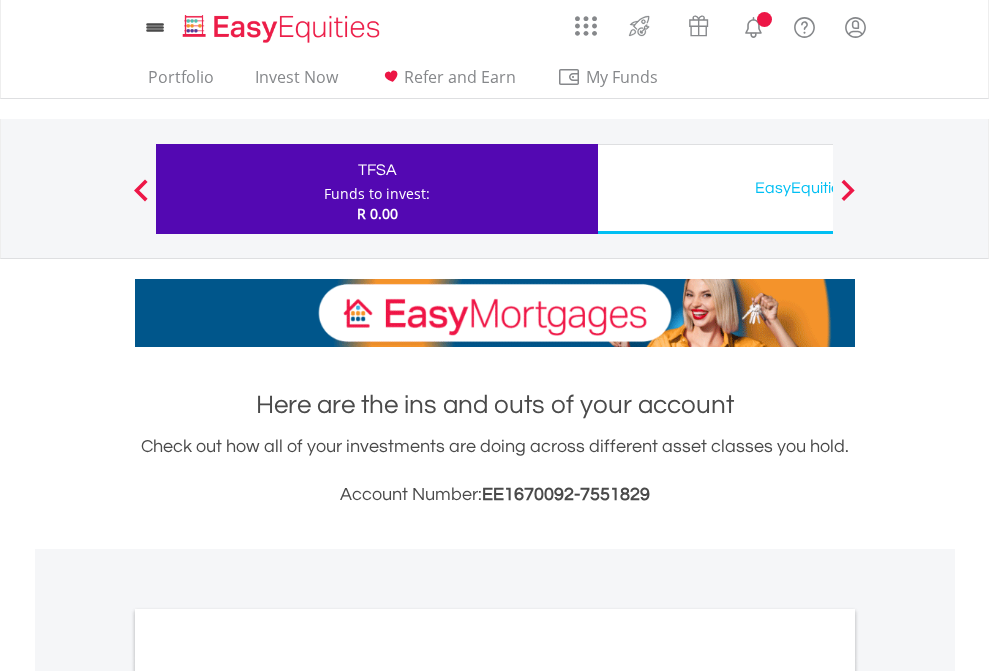 scroll, scrollTop: 0, scrollLeft: 0, axis: both 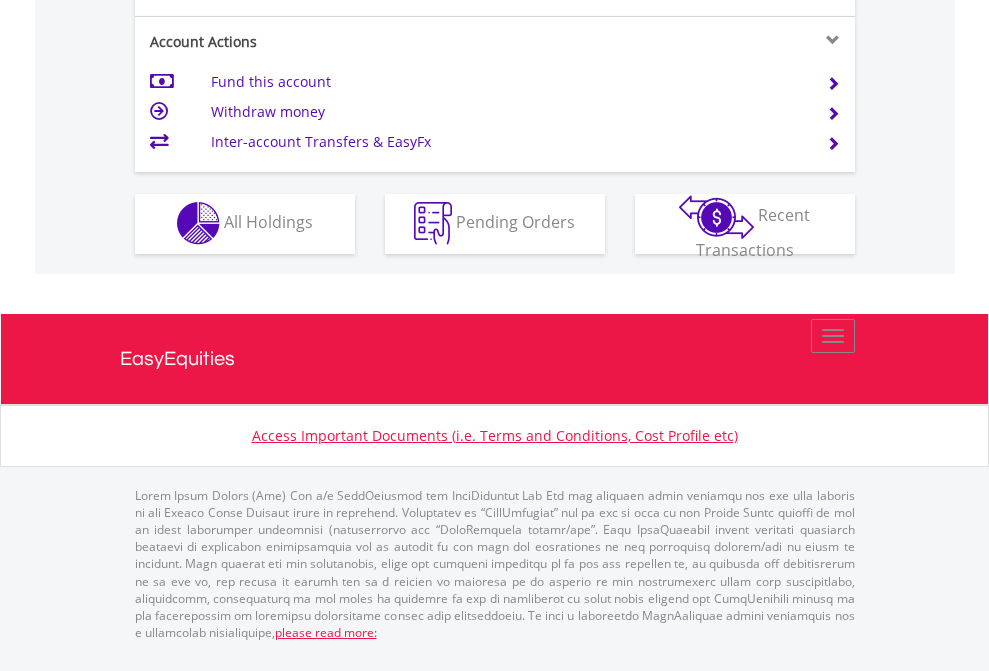 click on "Investment types" at bounding box center [706, -353] 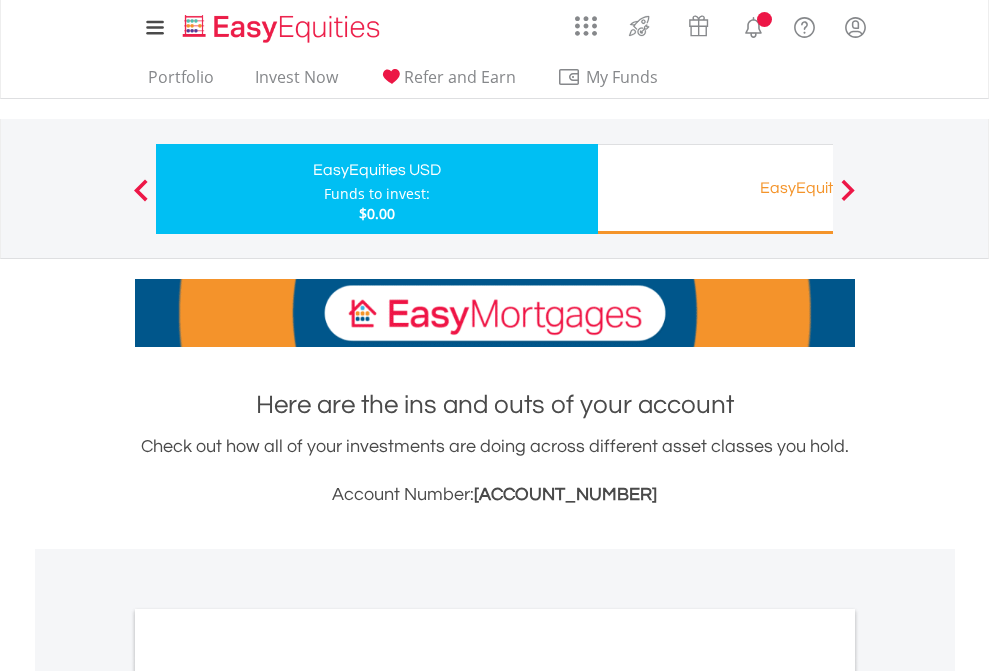 scroll, scrollTop: 0, scrollLeft: 0, axis: both 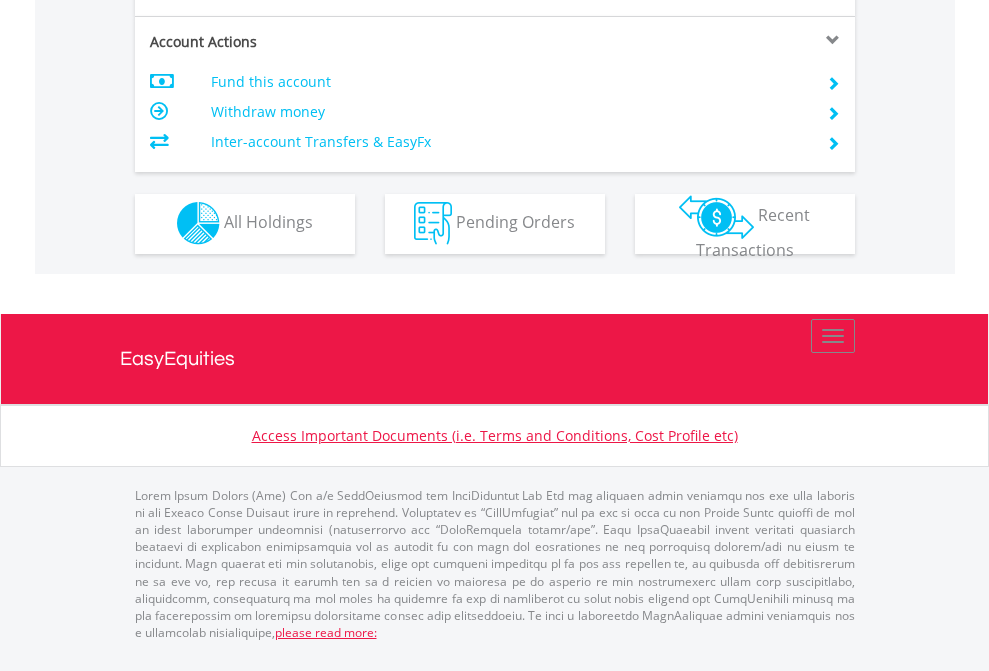 click on "Investment types" at bounding box center (706, -353) 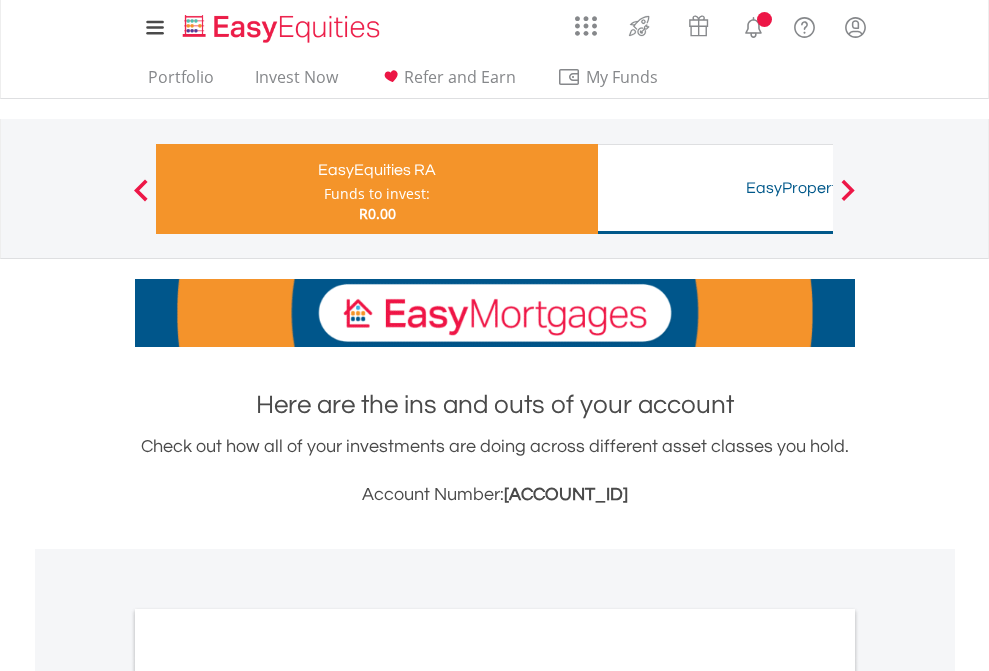scroll, scrollTop: 0, scrollLeft: 0, axis: both 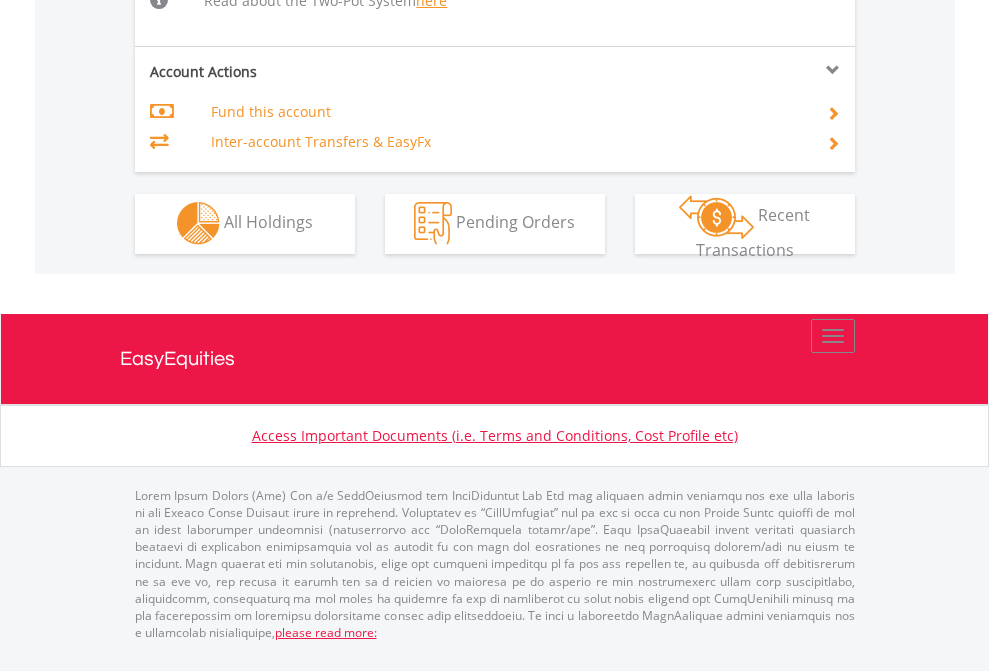 click on "Investment types" at bounding box center [706, -534] 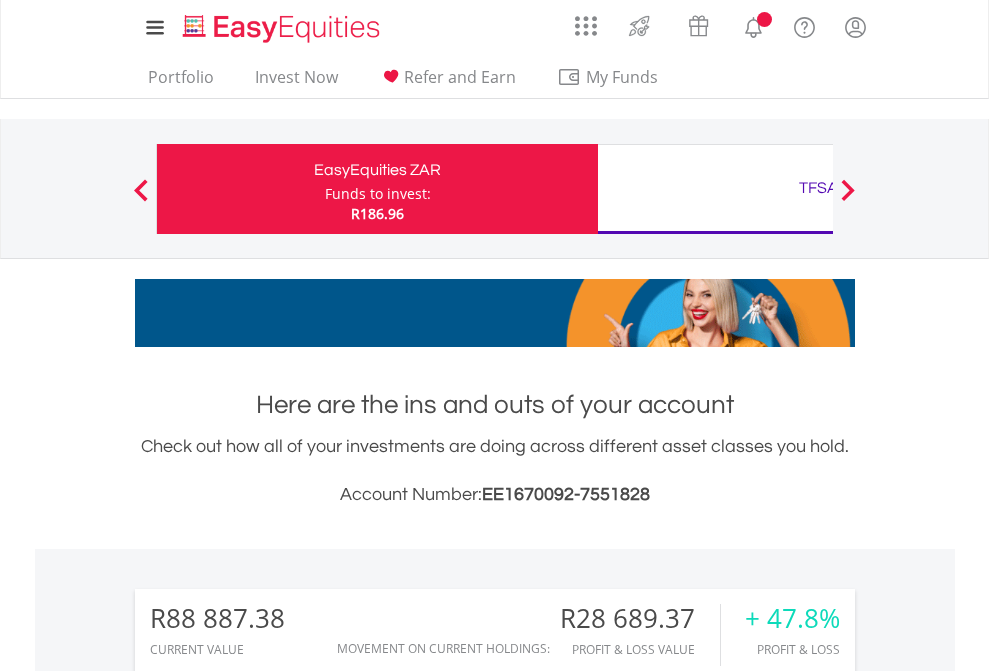 scroll, scrollTop: 0, scrollLeft: 0, axis: both 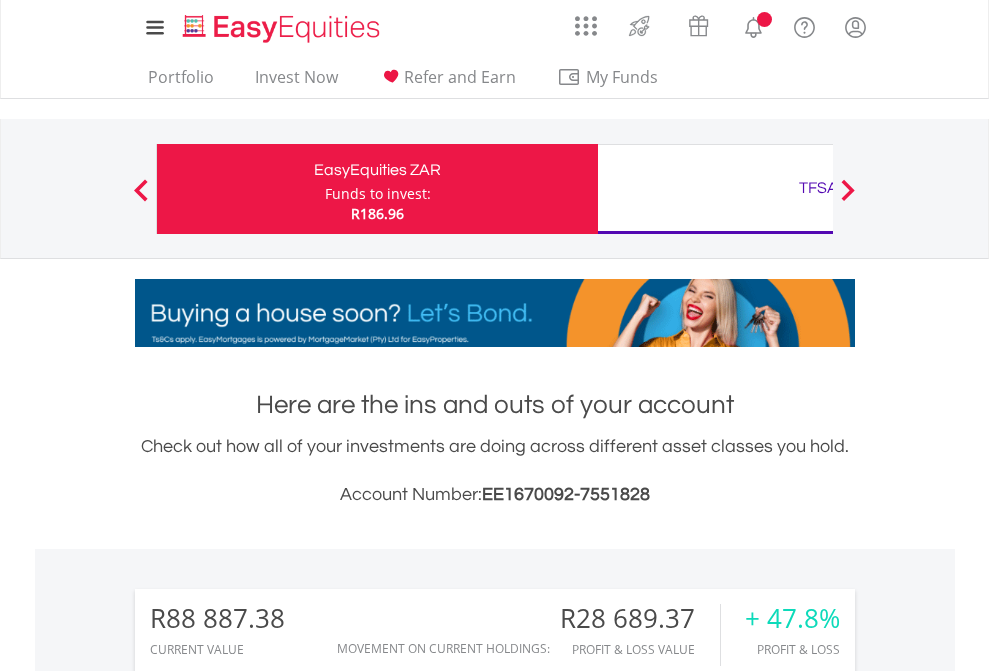 click on "All Holdings" at bounding box center (268, 1546) 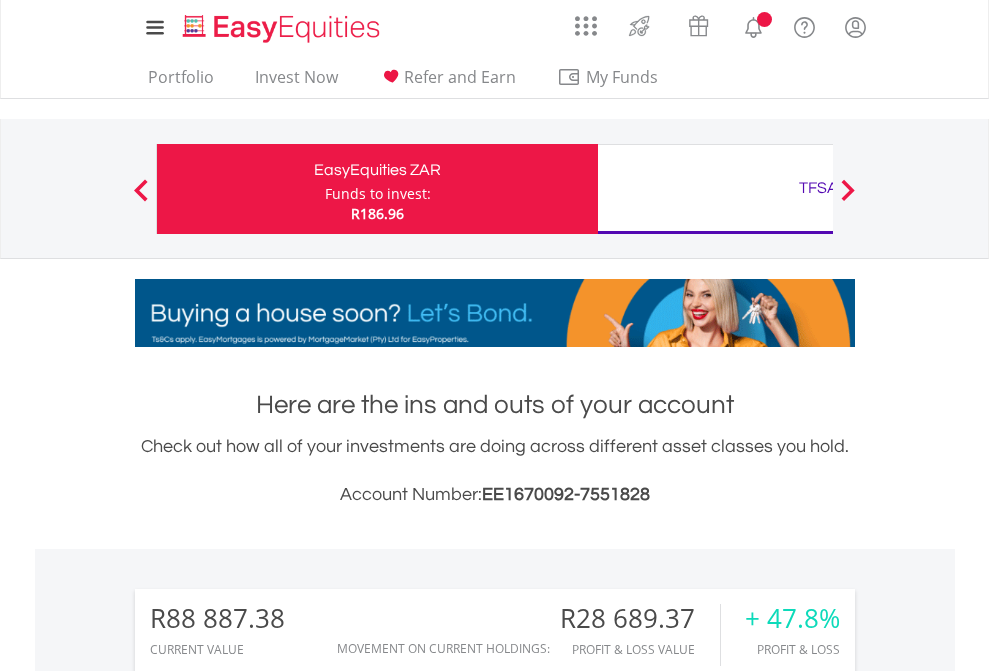 scroll, scrollTop: 999808, scrollLeft: 999687, axis: both 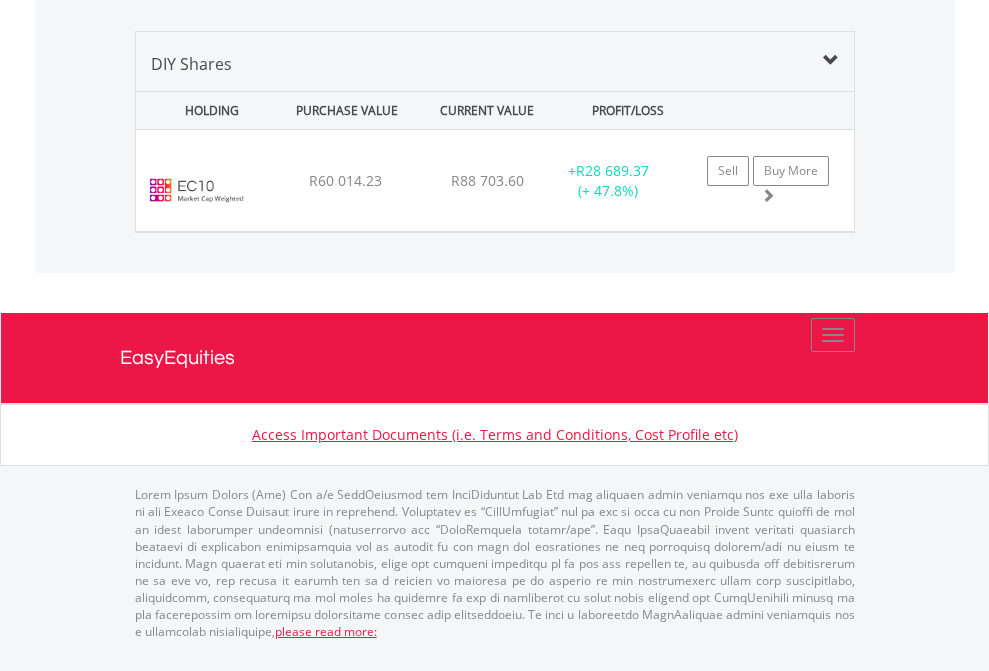 click on "TFSA" at bounding box center [818, -1419] 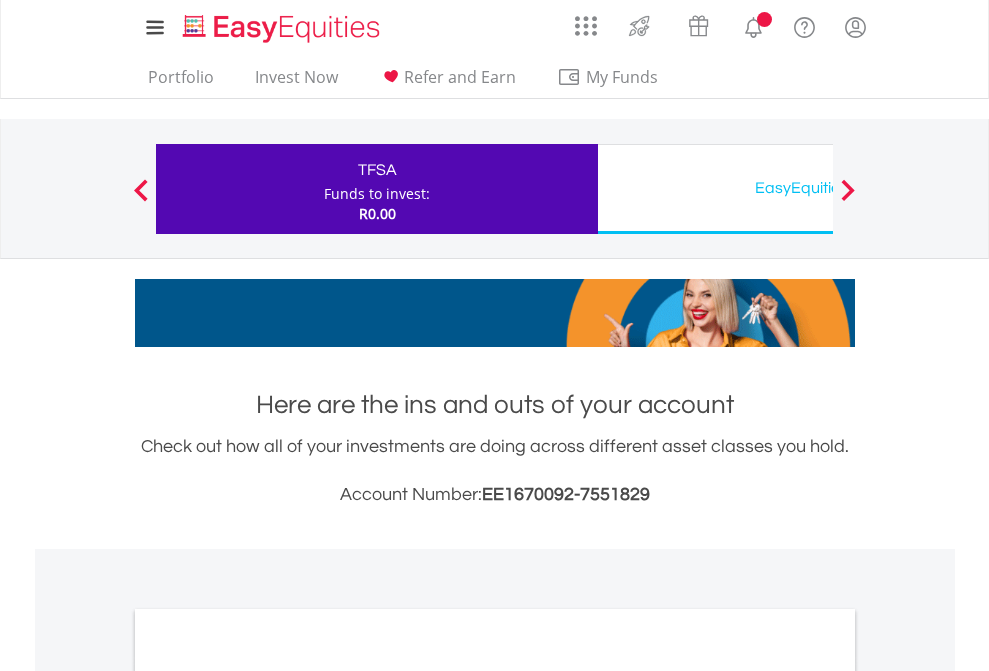 click on "All Holdings" at bounding box center (268, 1096) 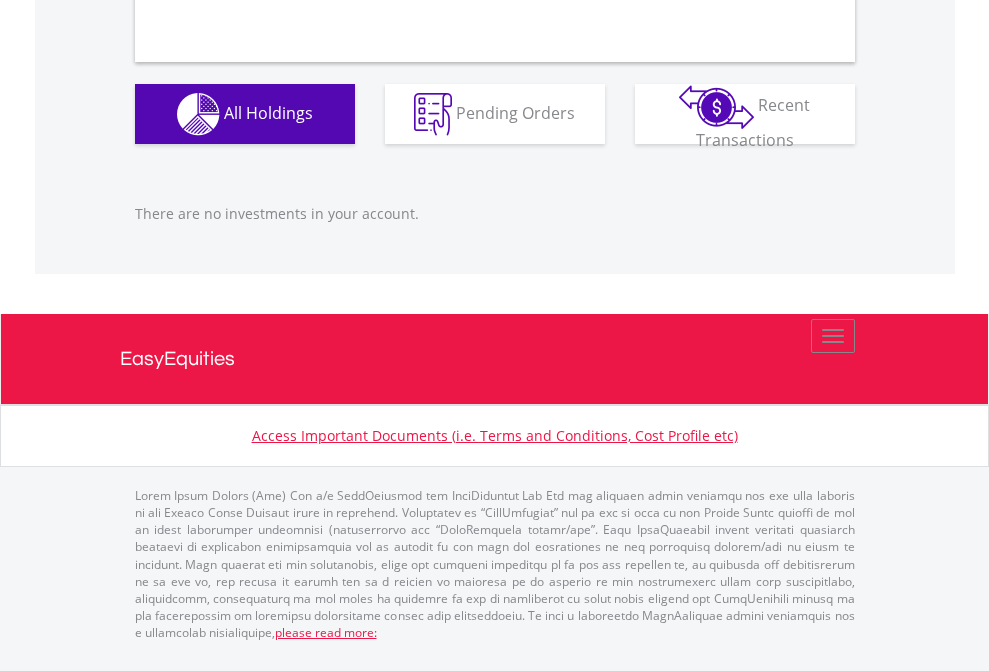 scroll, scrollTop: 1980, scrollLeft: 0, axis: vertical 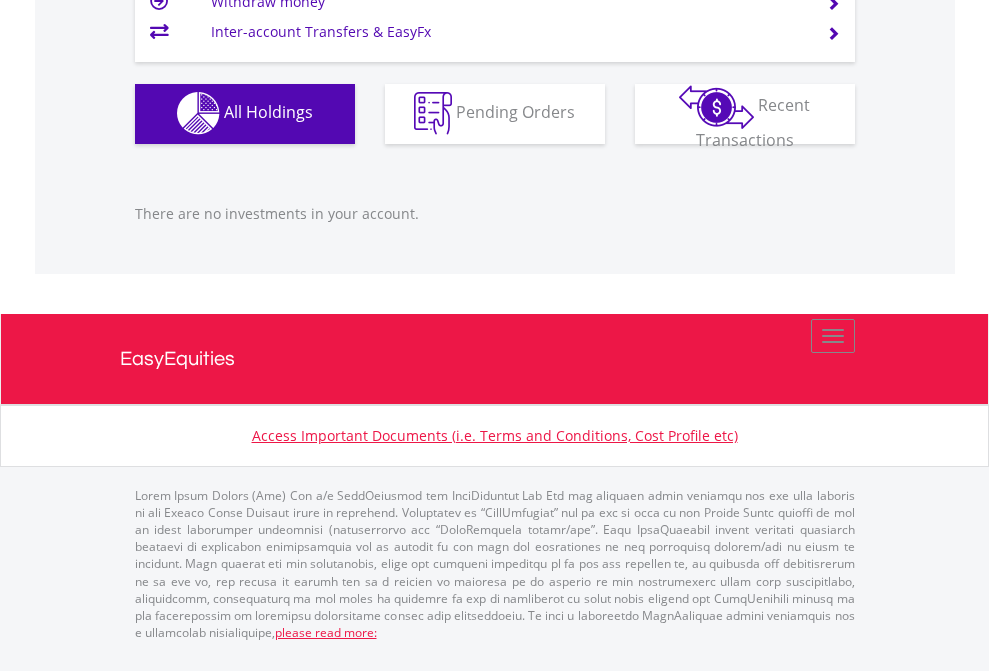 click on "EasyEquities USD" at bounding box center [818, -1142] 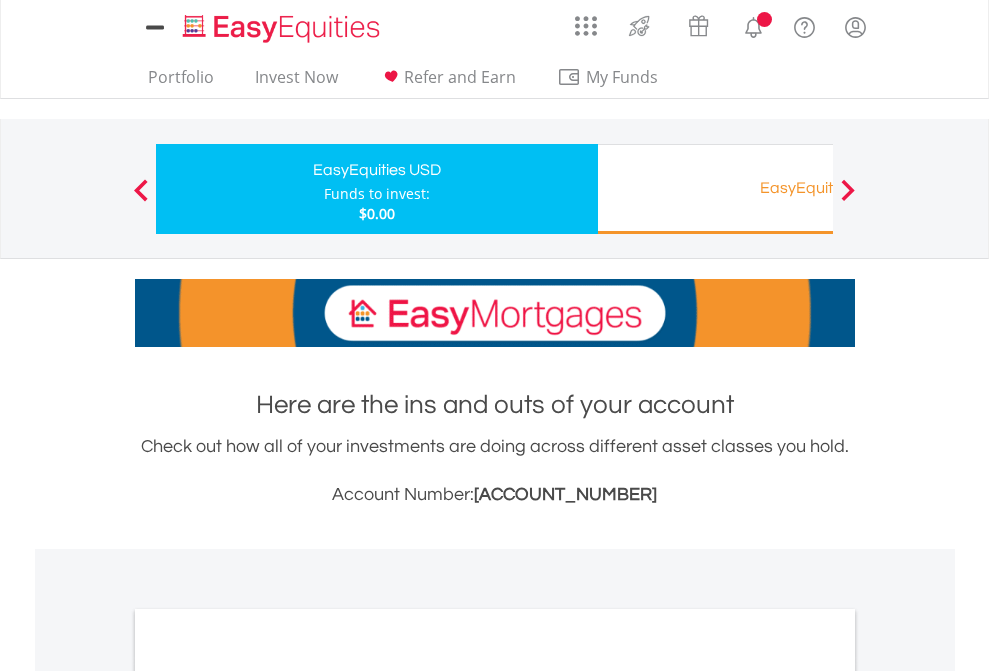 scroll, scrollTop: 0, scrollLeft: 0, axis: both 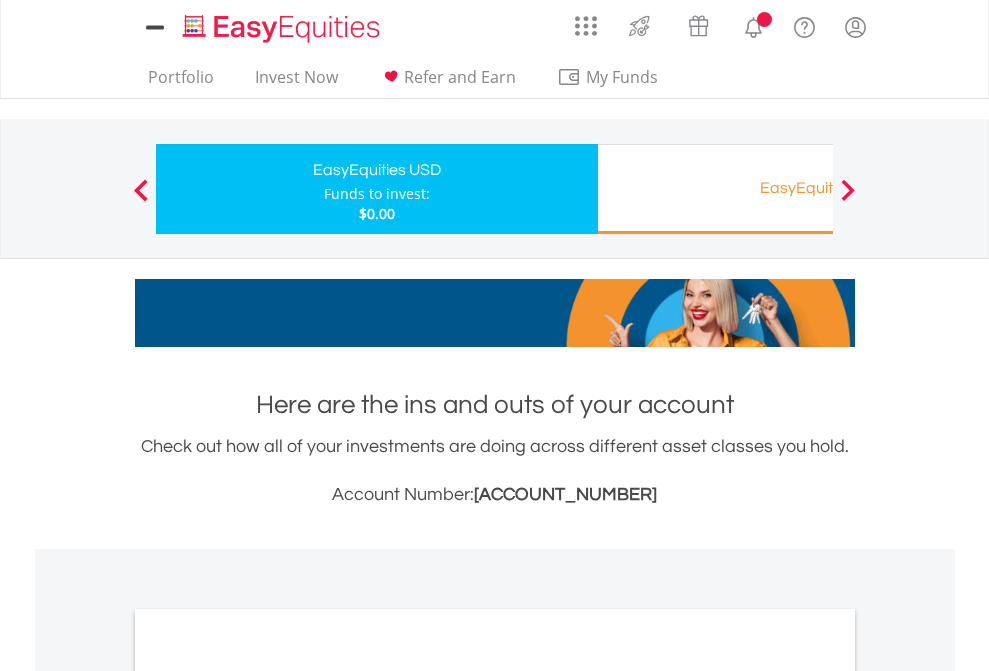 click on "All Holdings" at bounding box center (268, 1096) 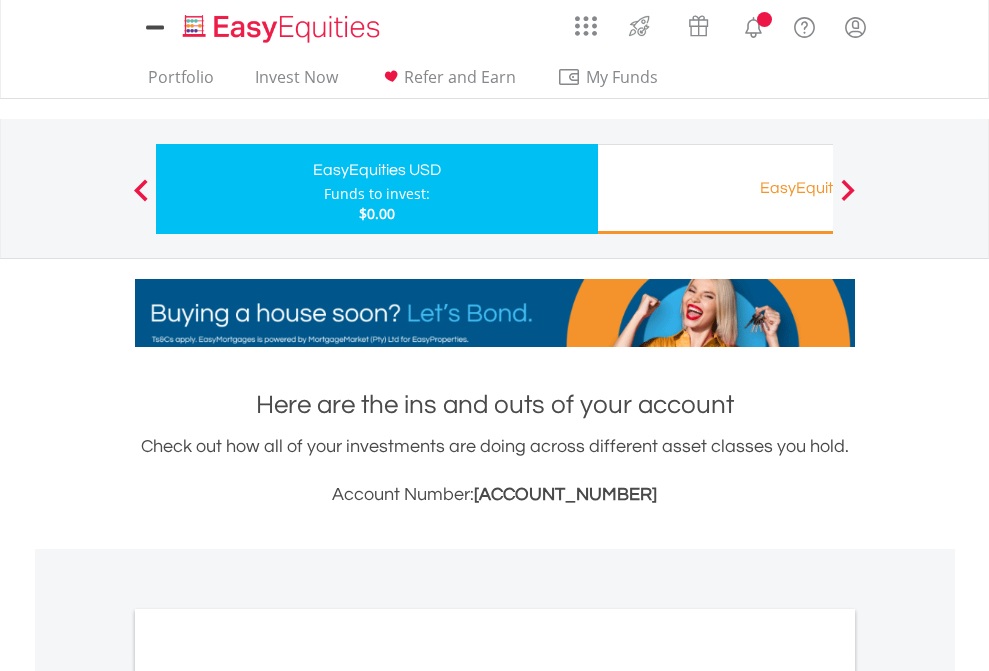 scroll, scrollTop: 1202, scrollLeft: 0, axis: vertical 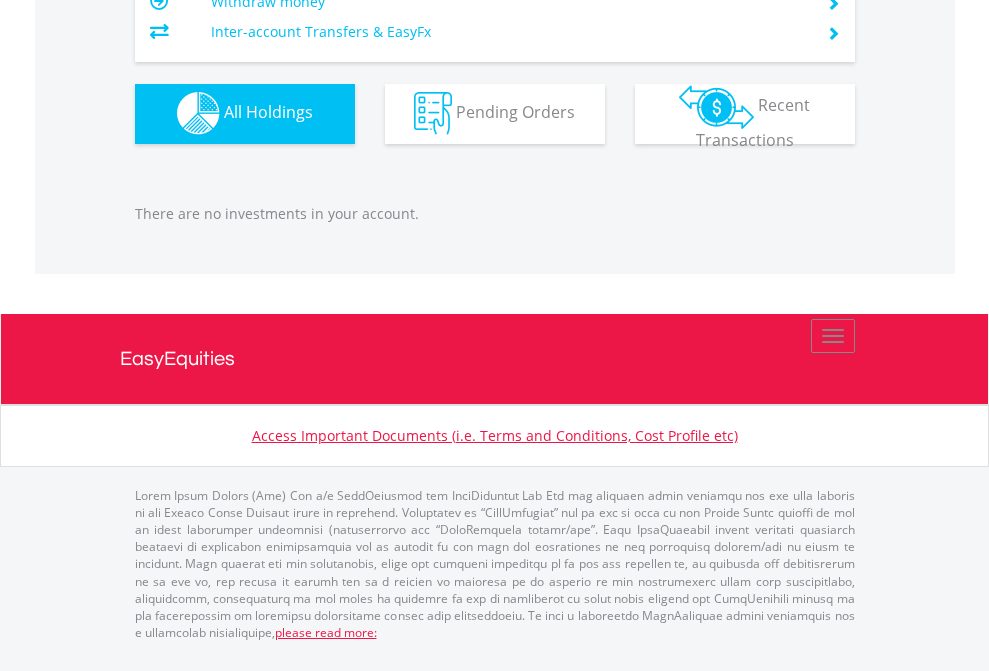 click on "EasyEquities RA" at bounding box center (818, -1142) 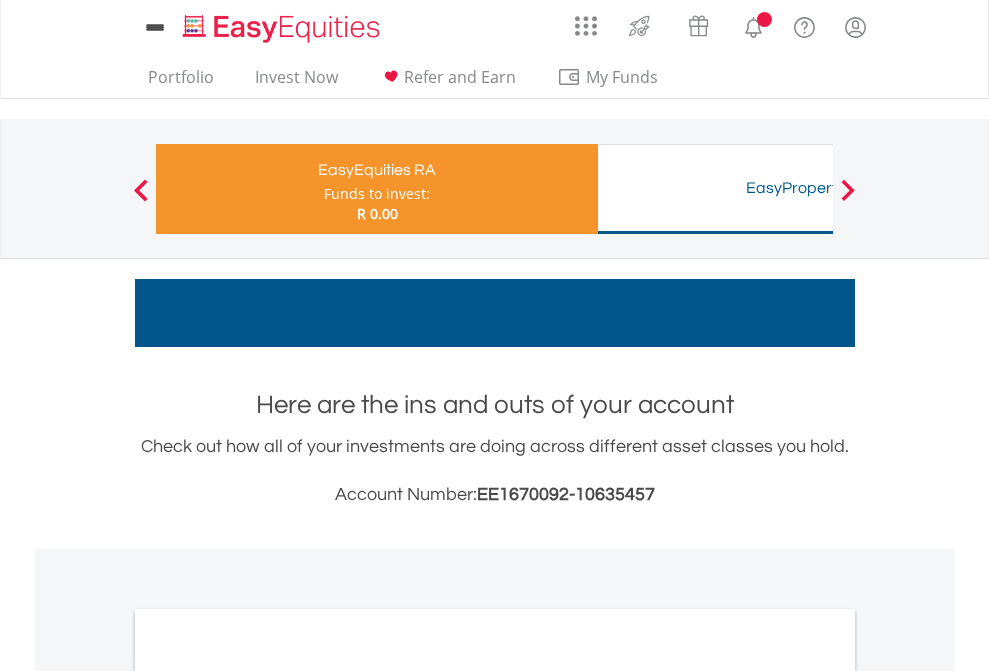 scroll, scrollTop: 1202, scrollLeft: 0, axis: vertical 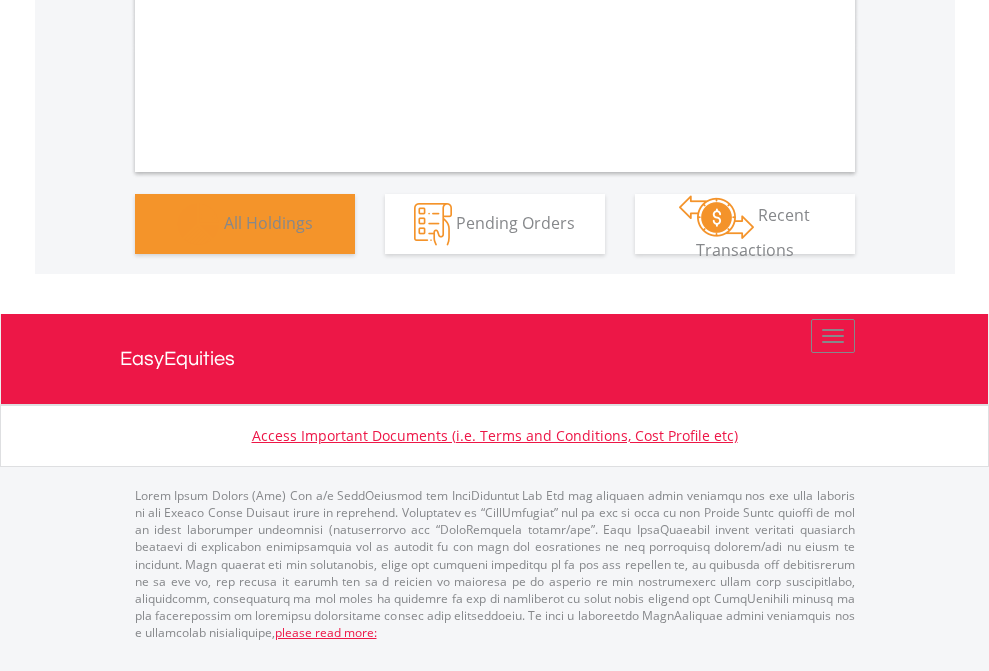 click on "All Holdings" at bounding box center (268, 222) 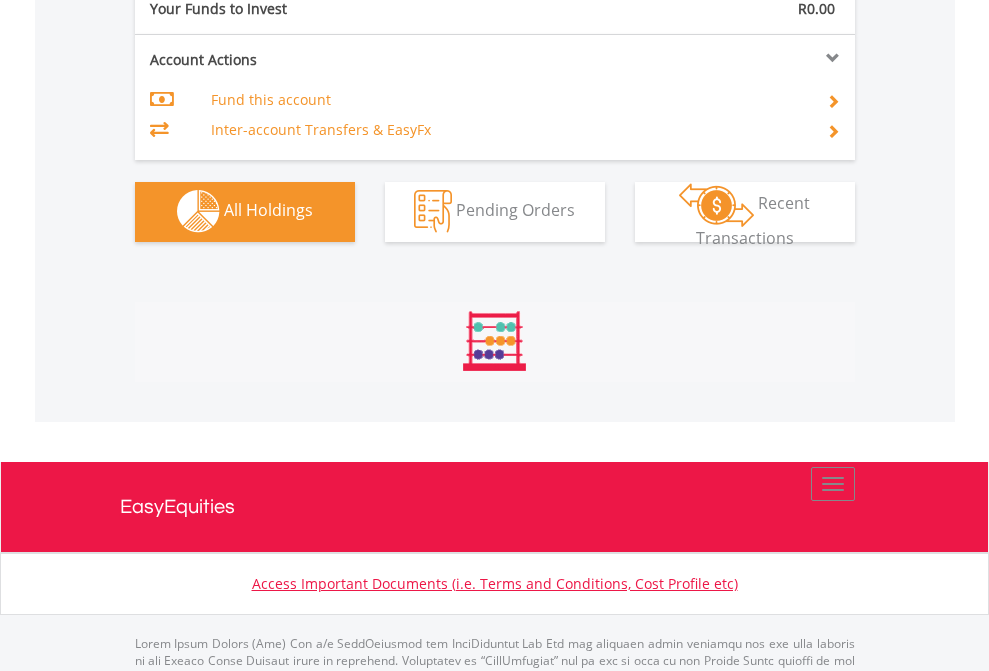 scroll, scrollTop: 999808, scrollLeft: 999687, axis: both 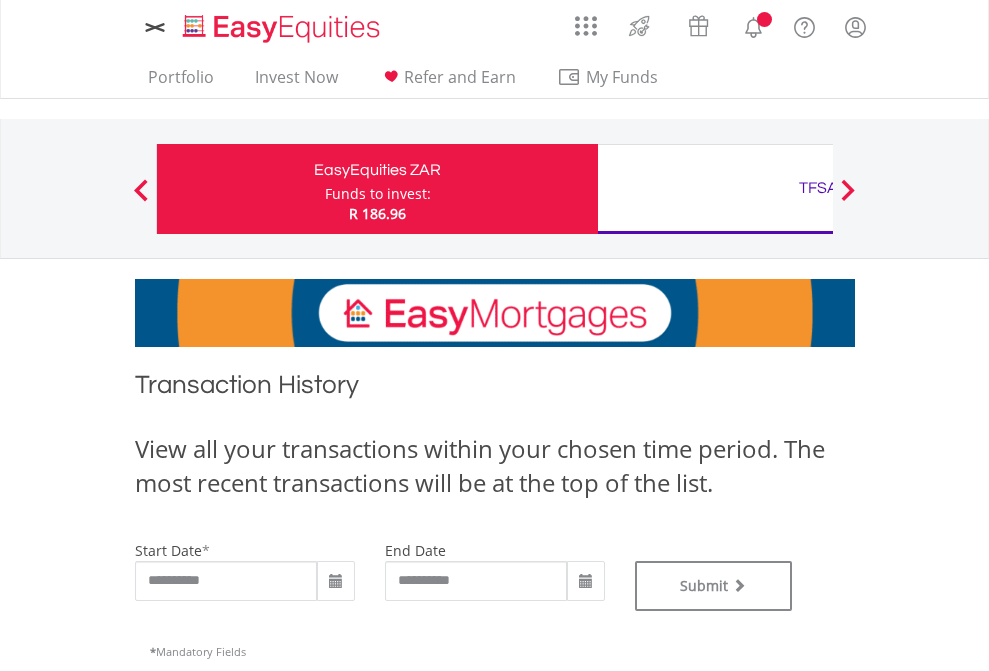 type on "**********" 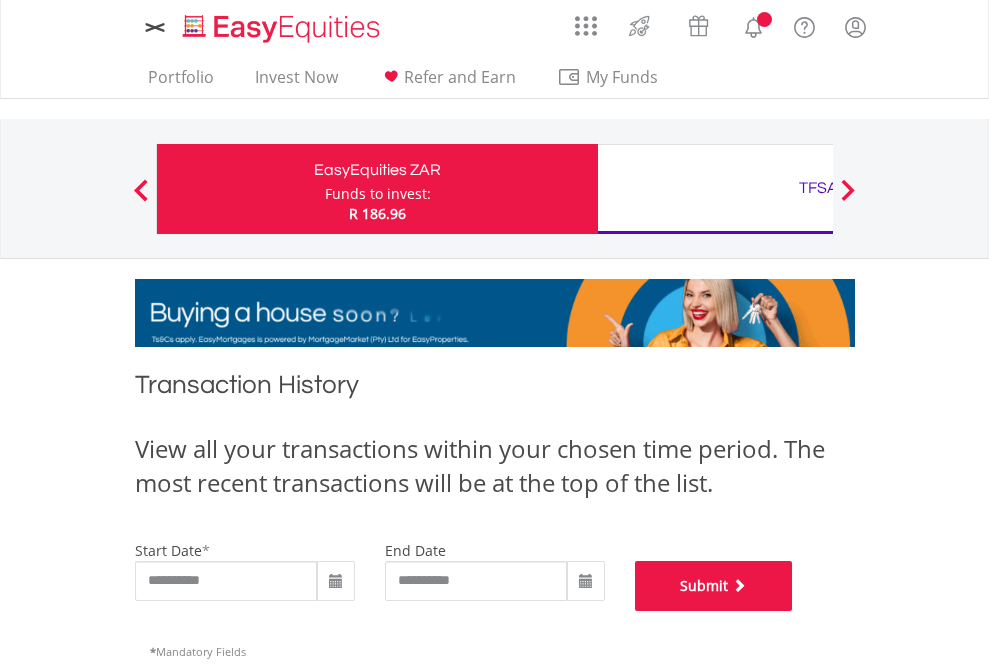 click on "Submit" at bounding box center [714, 586] 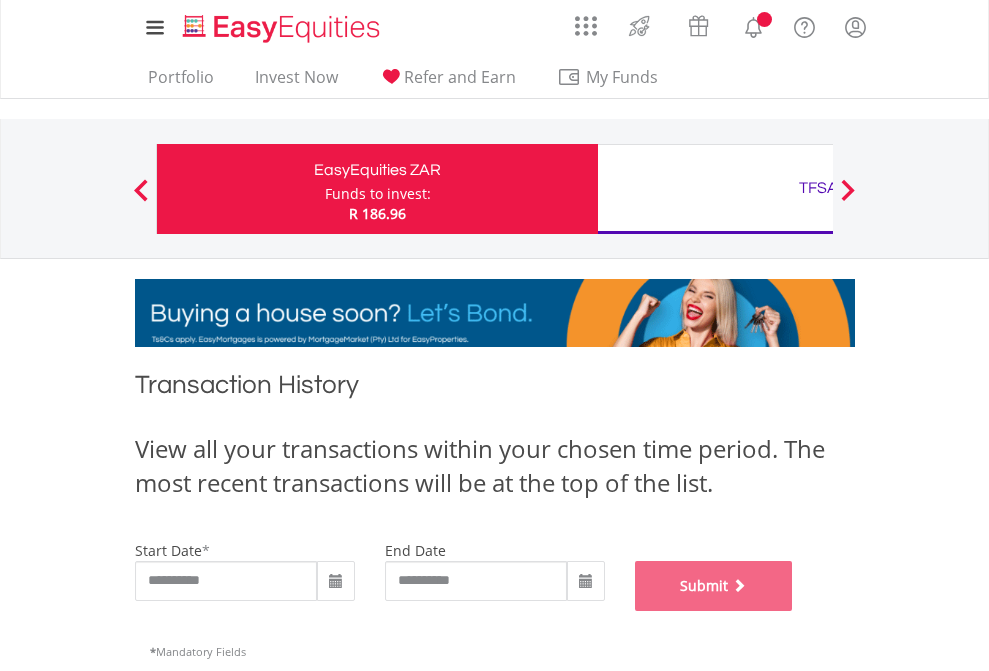 scroll, scrollTop: 811, scrollLeft: 0, axis: vertical 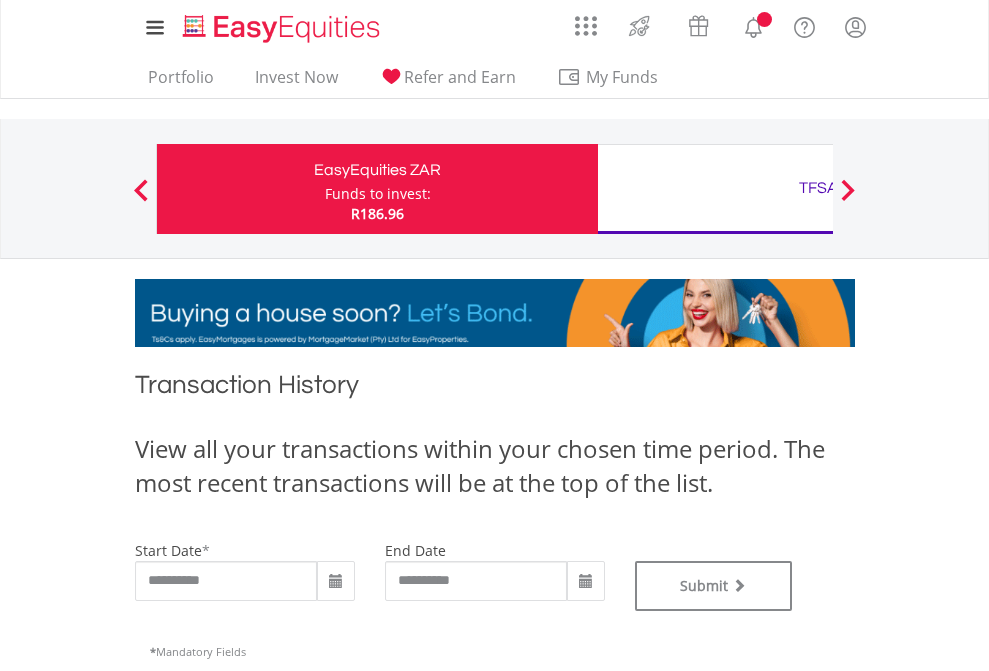 click on "TFSA" at bounding box center [818, 188] 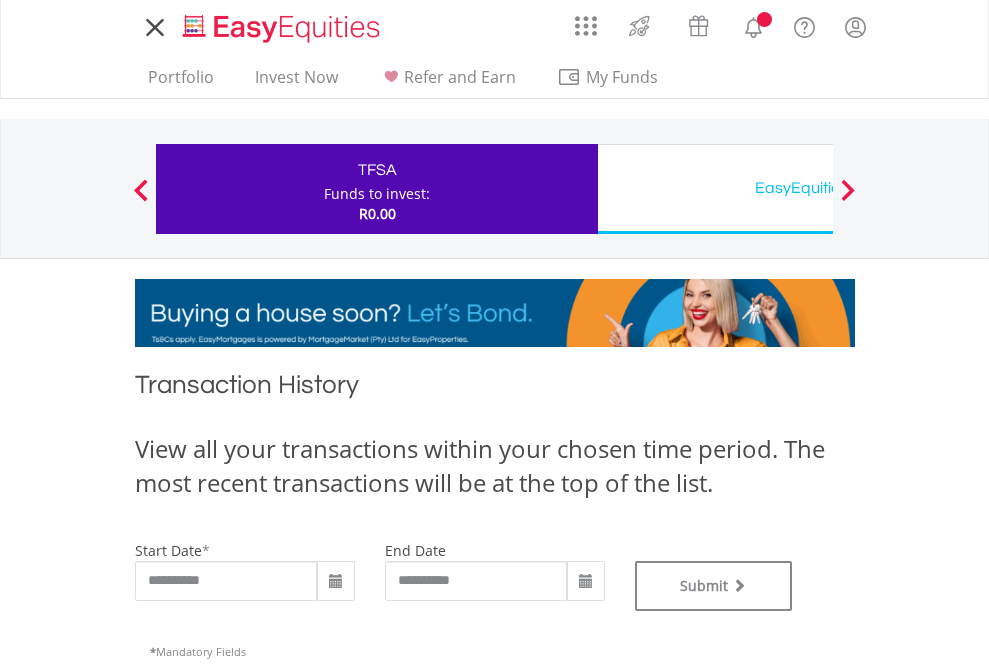 scroll, scrollTop: 0, scrollLeft: 0, axis: both 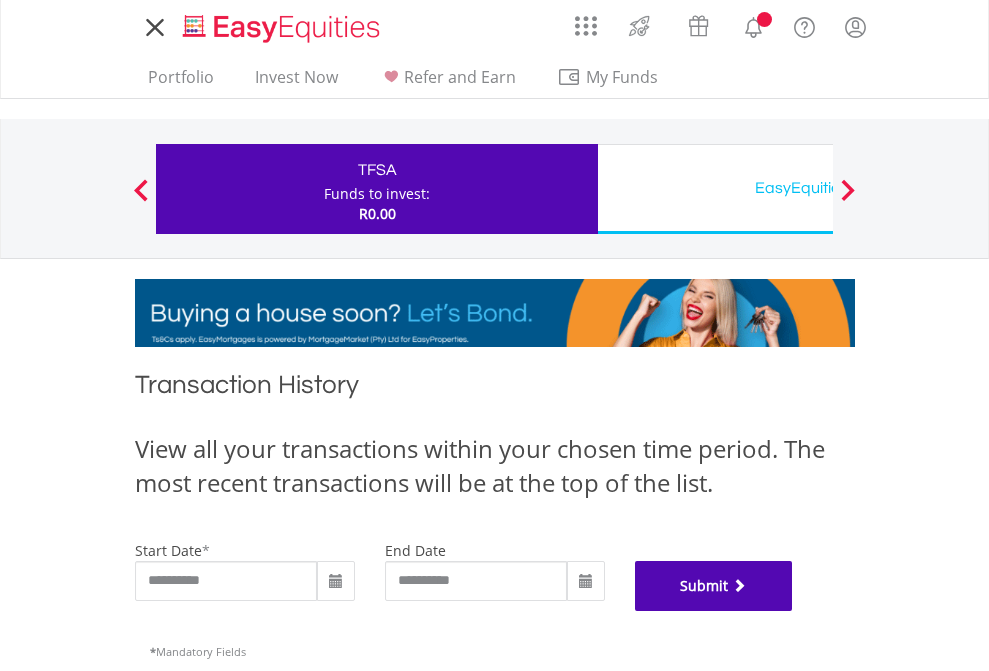 click on "Submit" at bounding box center (714, 586) 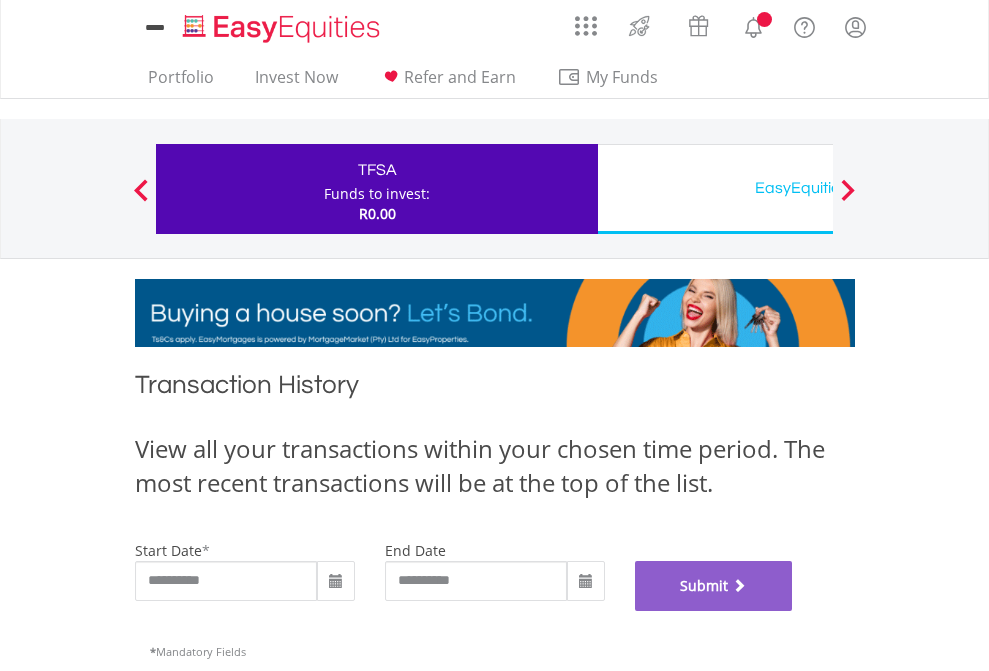 scroll, scrollTop: 811, scrollLeft: 0, axis: vertical 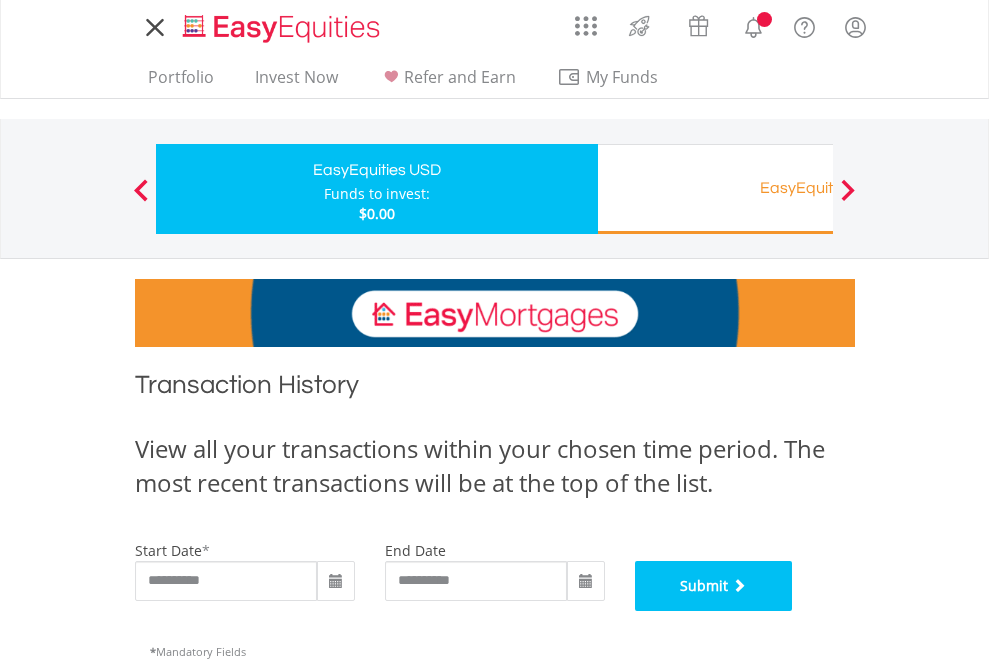 click on "Submit" at bounding box center [714, 586] 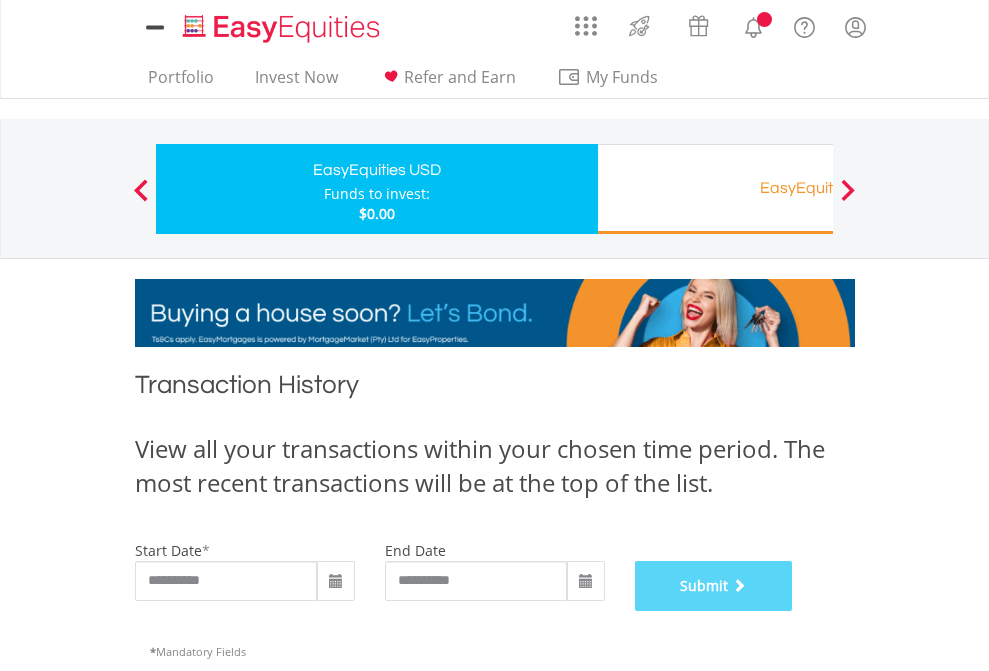 scroll, scrollTop: 811, scrollLeft: 0, axis: vertical 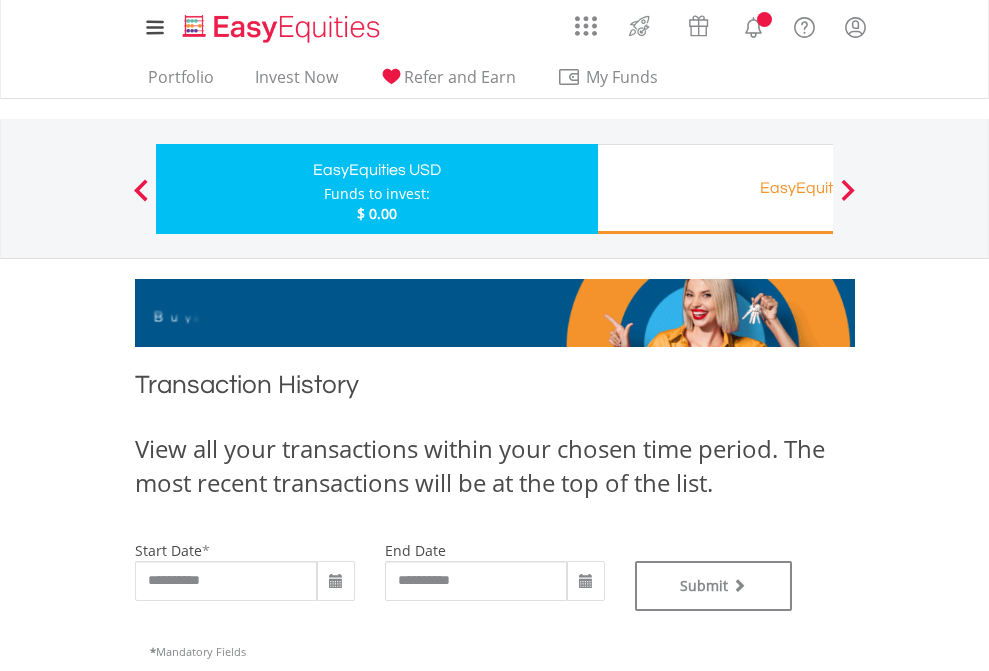 click on "EasyEquities RA" at bounding box center [818, 188] 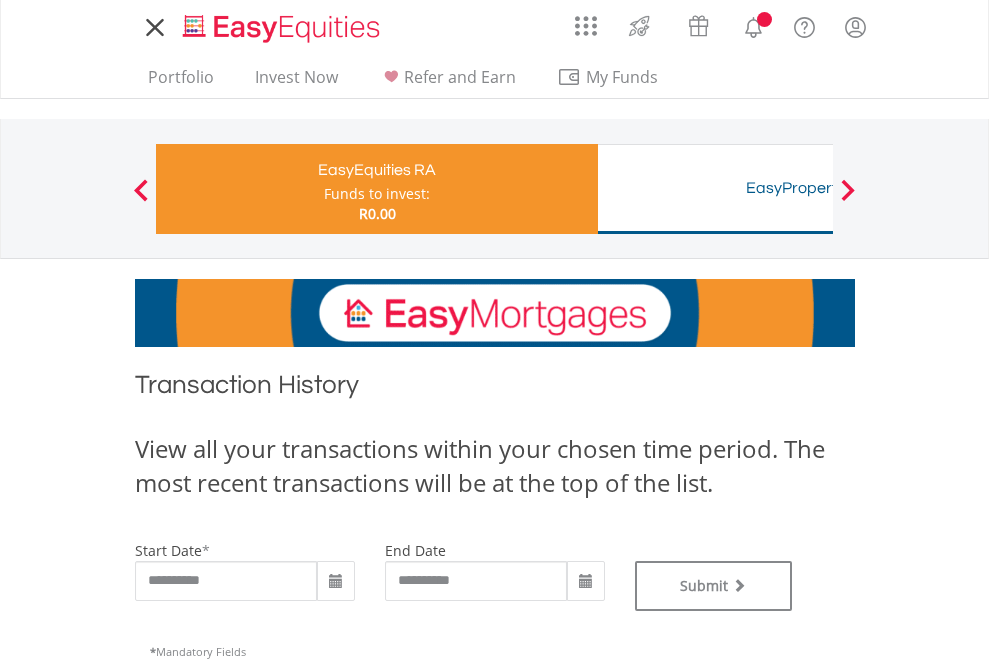 scroll, scrollTop: 0, scrollLeft: 0, axis: both 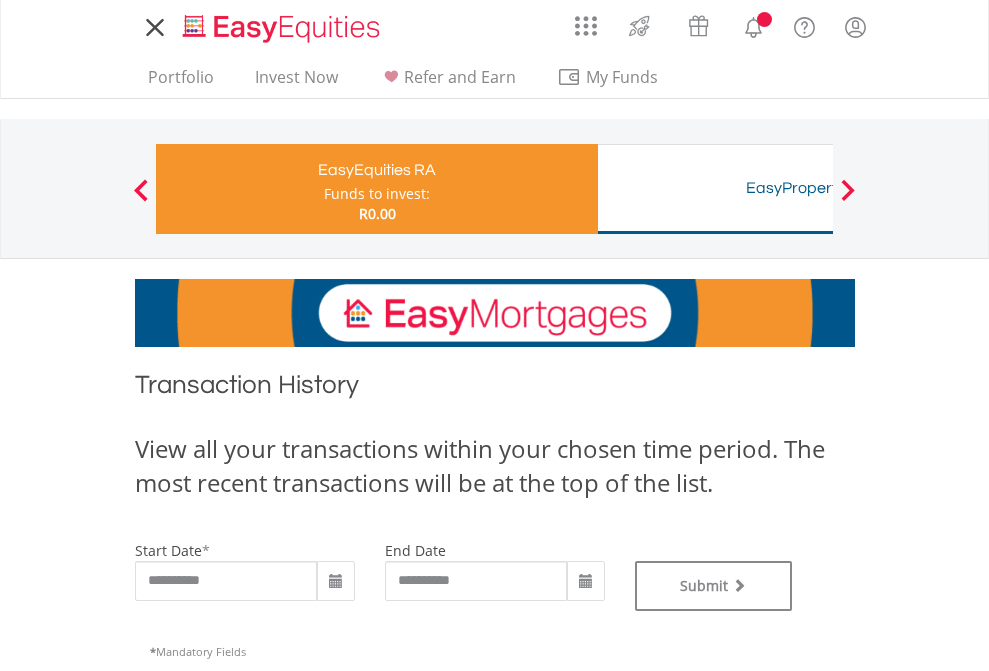 type on "**********" 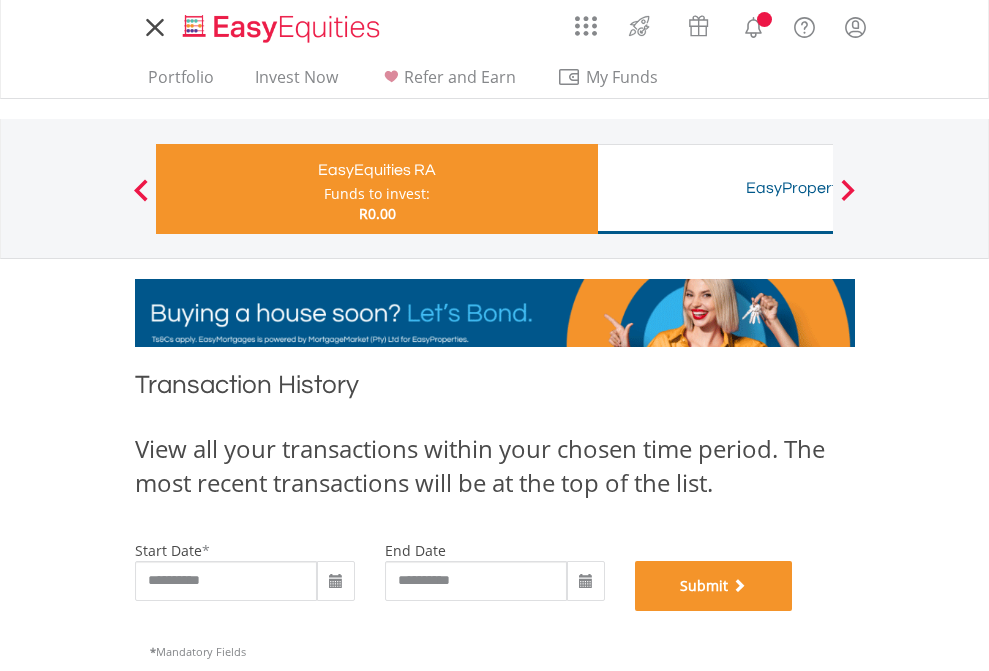 click on "Submit" at bounding box center [714, 586] 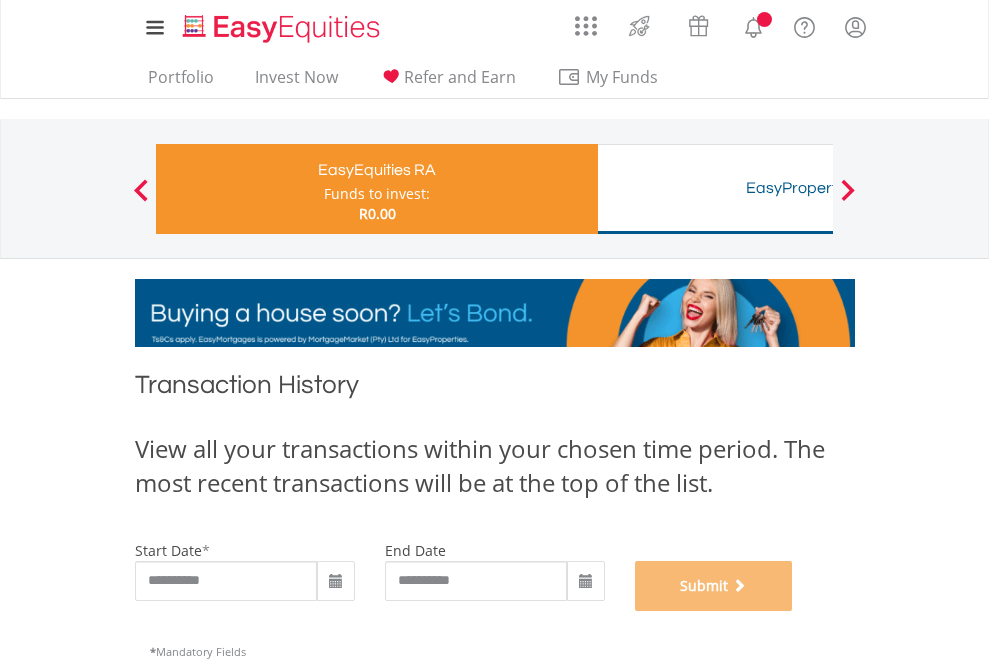 scroll, scrollTop: 811, scrollLeft: 0, axis: vertical 